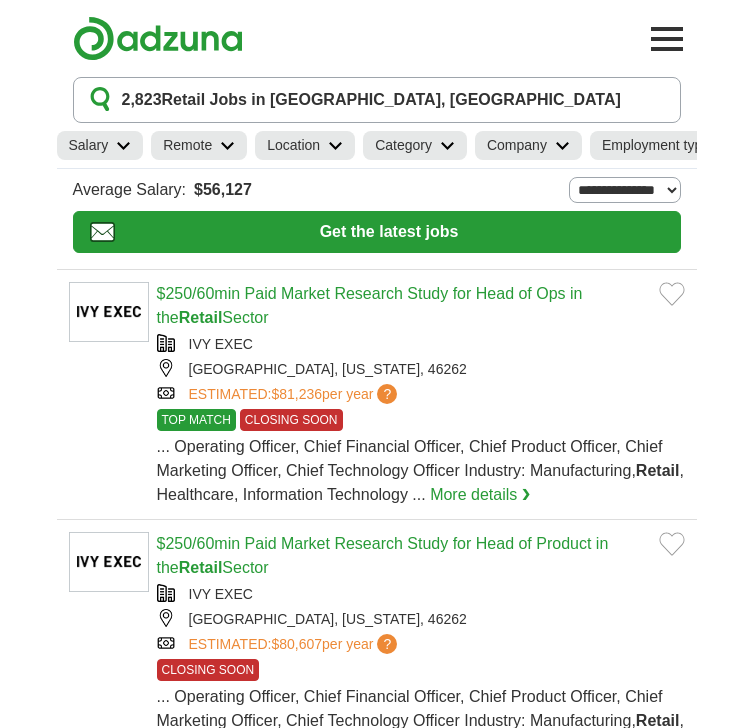 scroll, scrollTop: 0, scrollLeft: 0, axis: both 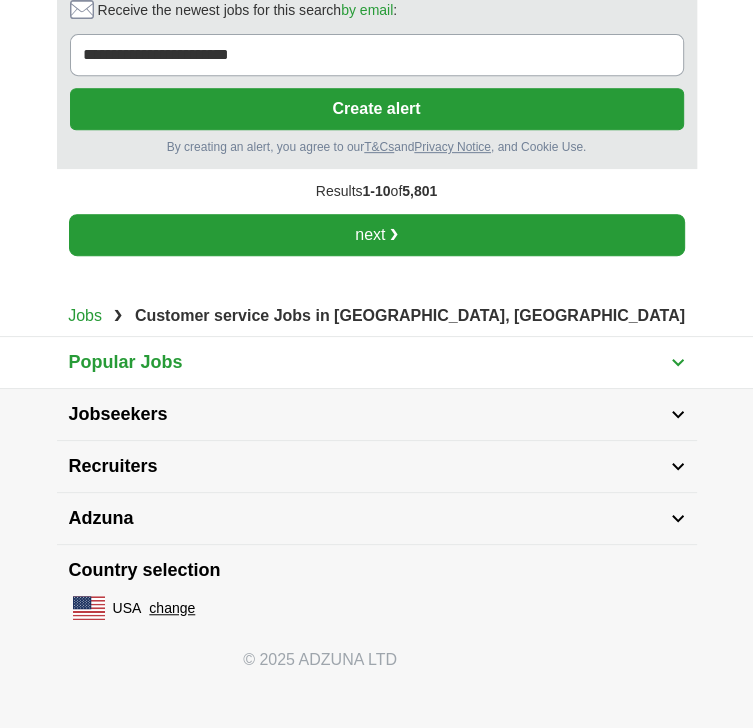 click on "next ❯" at bounding box center (377, 235) 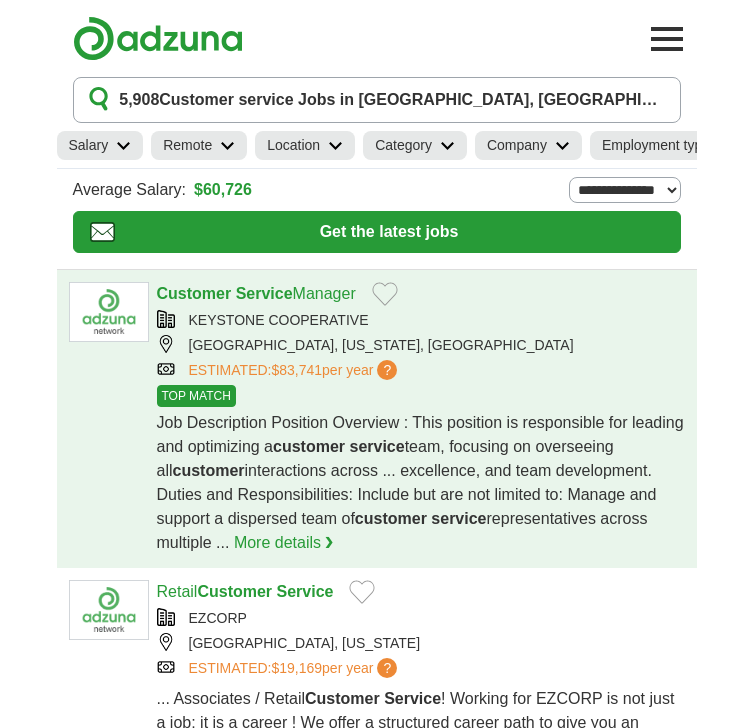 scroll, scrollTop: 0, scrollLeft: 0, axis: both 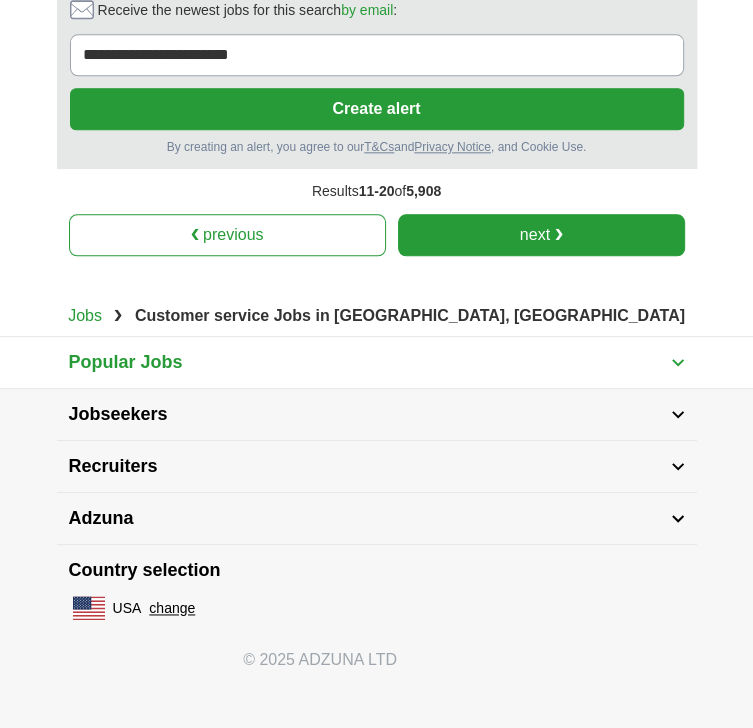 click on "next ❯" at bounding box center (541, 235) 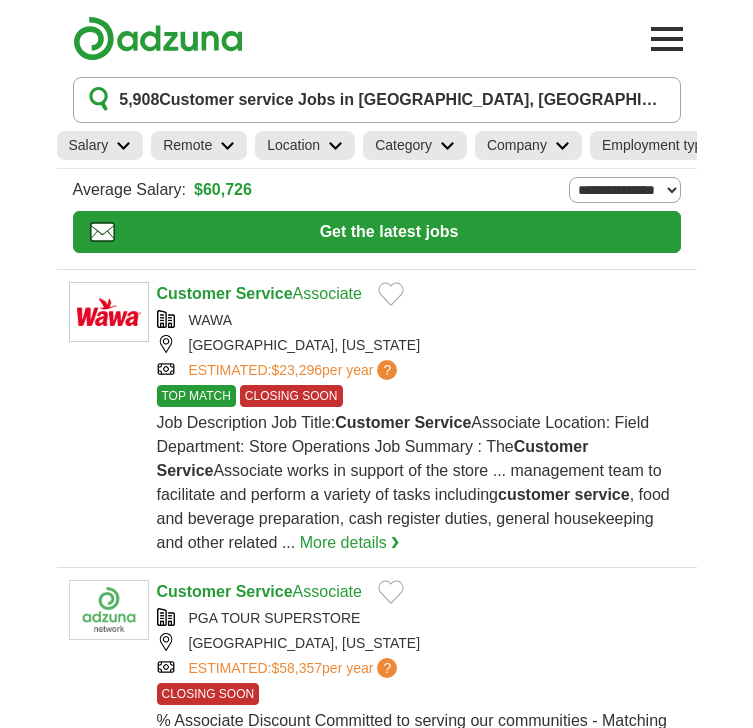scroll, scrollTop: 0, scrollLeft: 0, axis: both 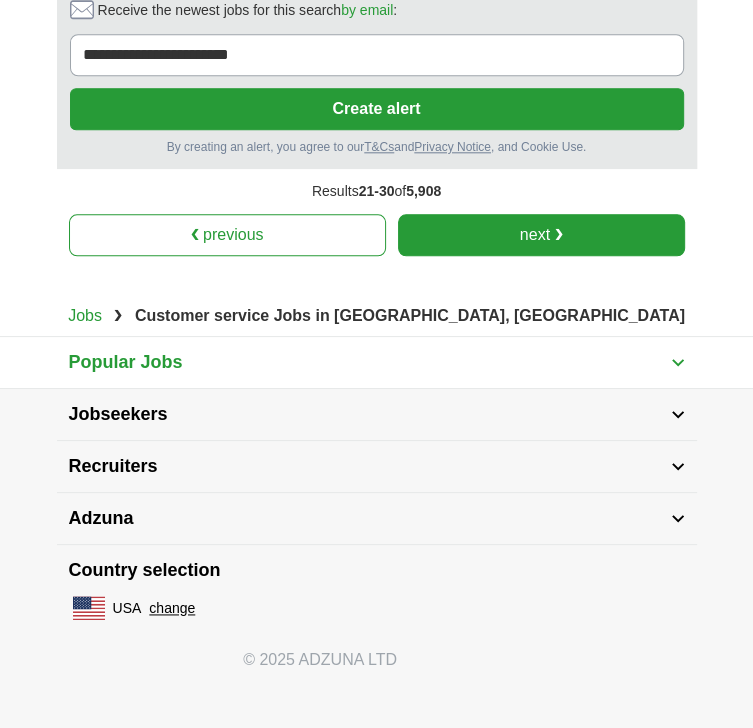 click on "next ❯" at bounding box center (541, 235) 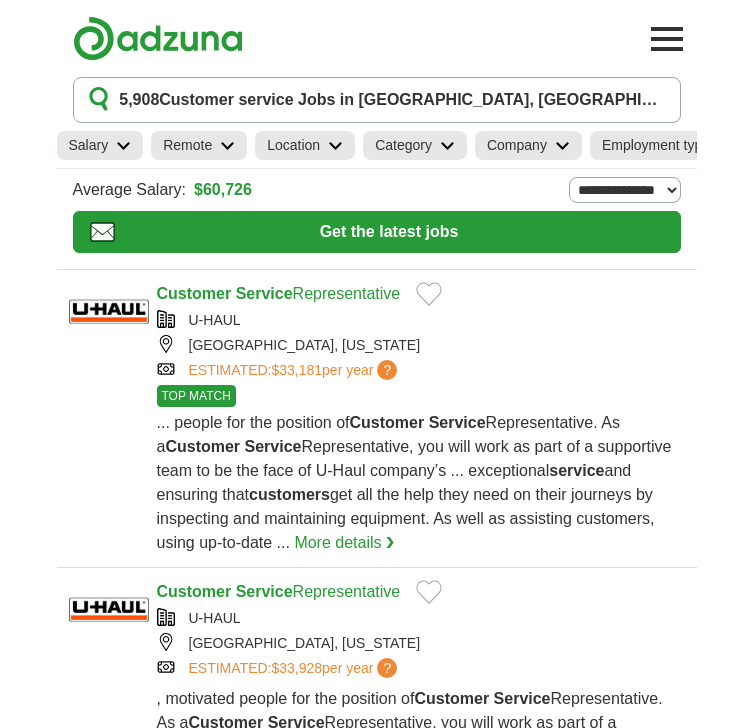 scroll, scrollTop: 0, scrollLeft: 0, axis: both 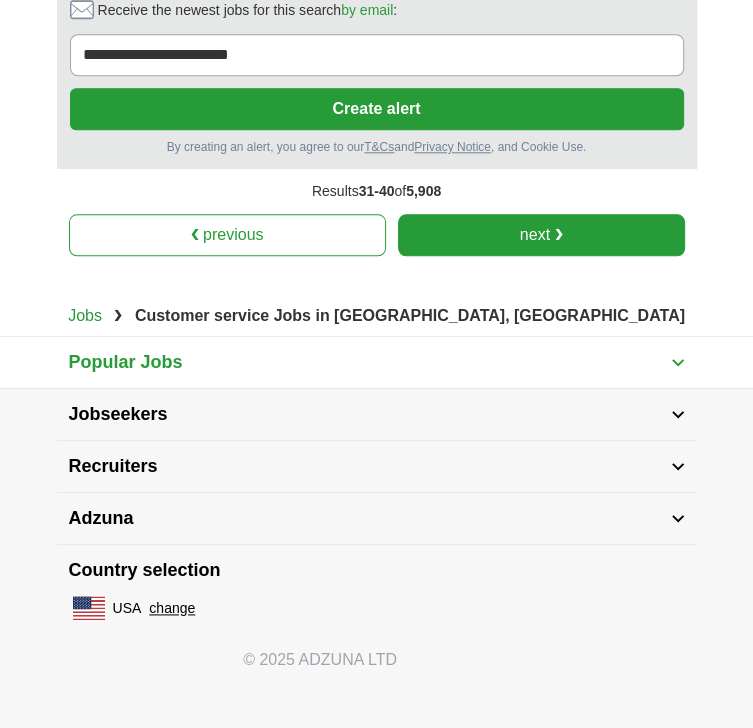 click on "next ❯" at bounding box center (541, 235) 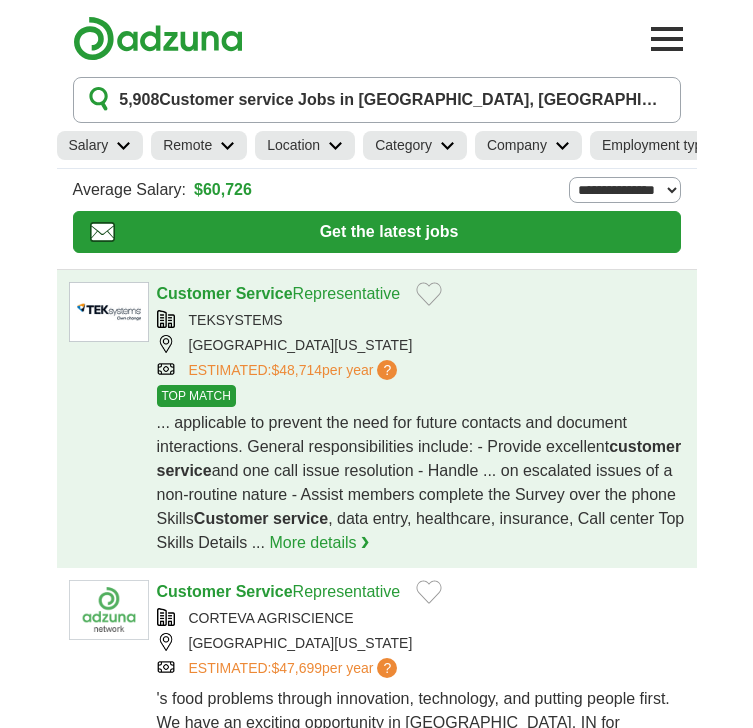 scroll, scrollTop: 0, scrollLeft: 0, axis: both 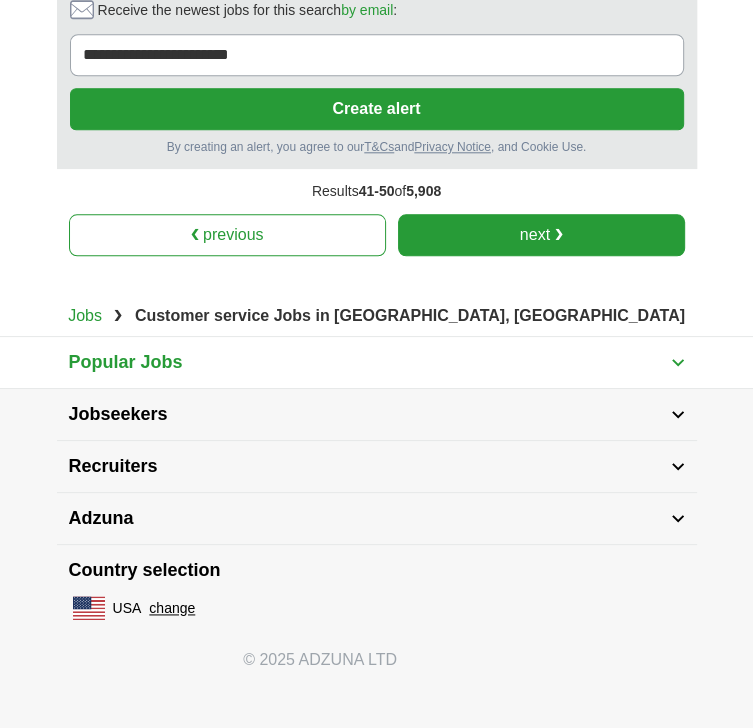 click on "next ❯" at bounding box center (541, 235) 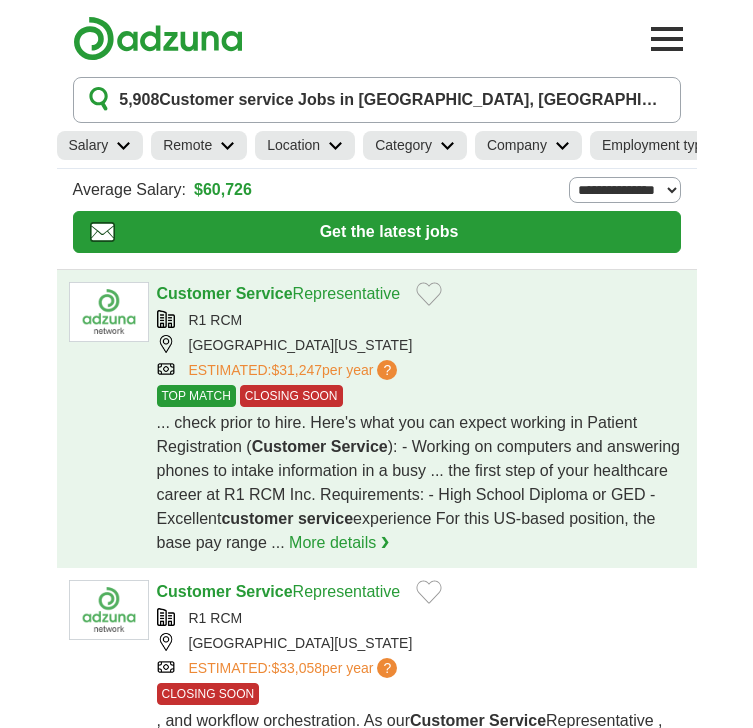 scroll, scrollTop: 0, scrollLeft: 0, axis: both 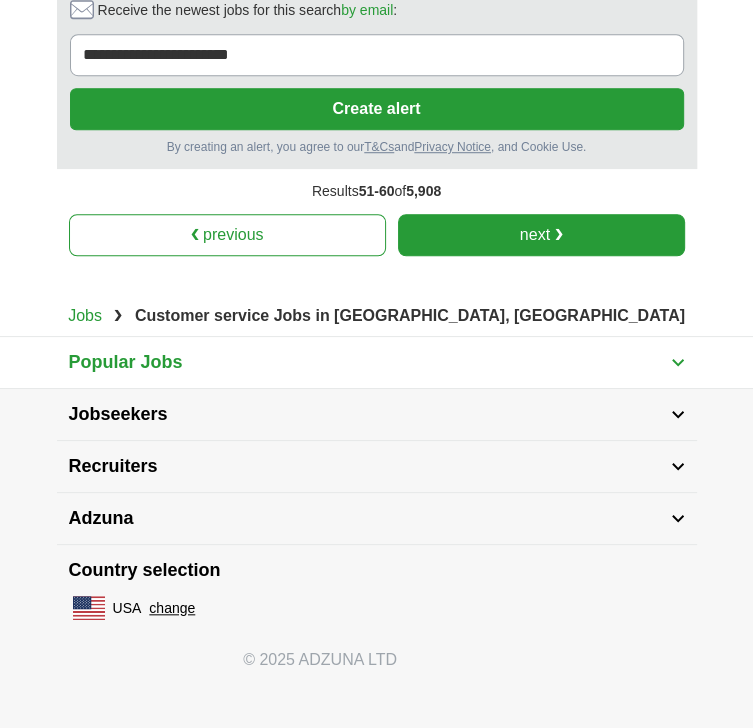 click on "next ❯" at bounding box center [541, 235] 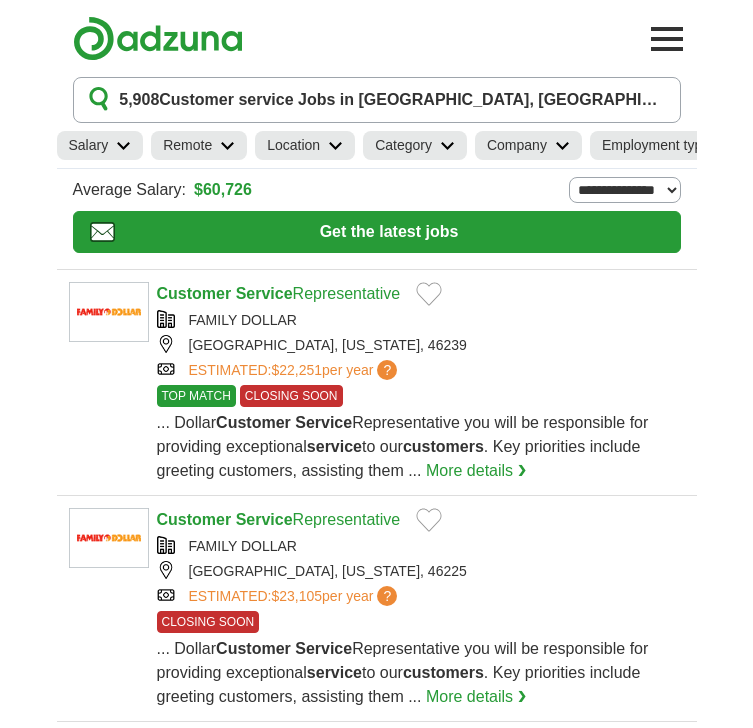 scroll, scrollTop: 0, scrollLeft: 0, axis: both 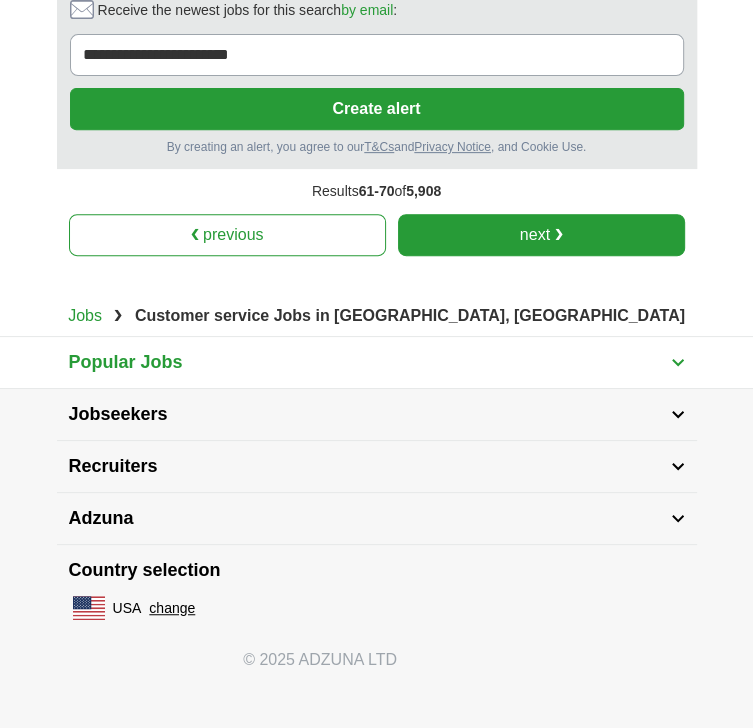 click on "next ❯" at bounding box center (541, 235) 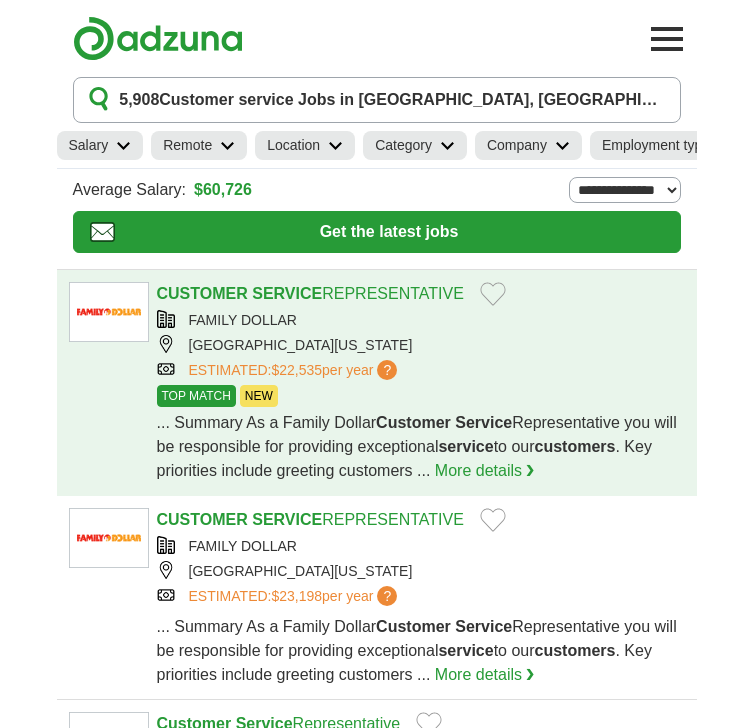scroll, scrollTop: 0, scrollLeft: 0, axis: both 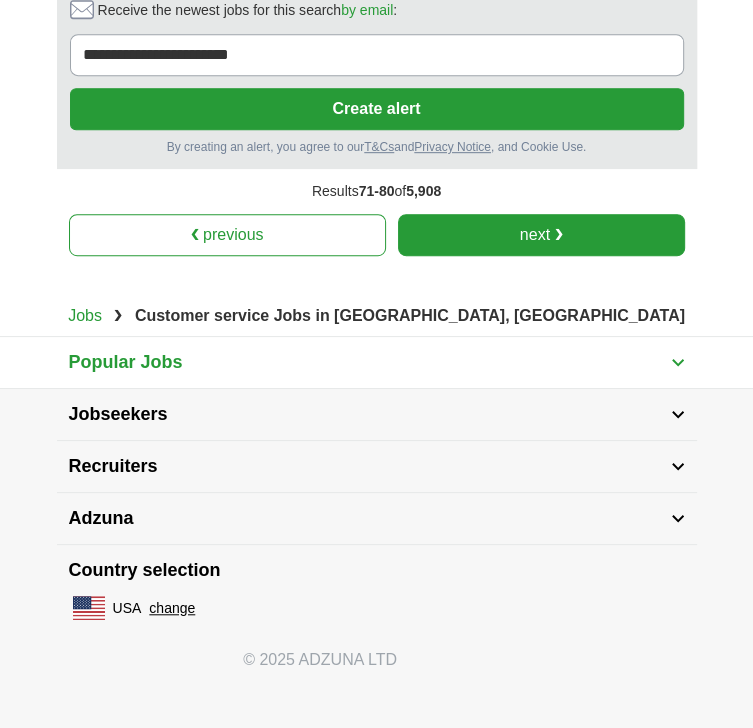 click on "next ❯" at bounding box center [541, 235] 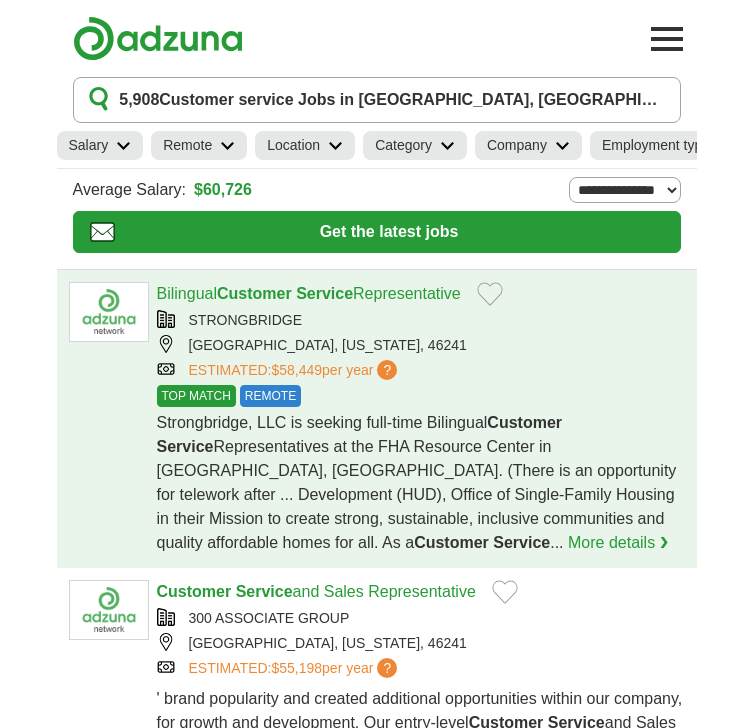 scroll, scrollTop: 0, scrollLeft: 0, axis: both 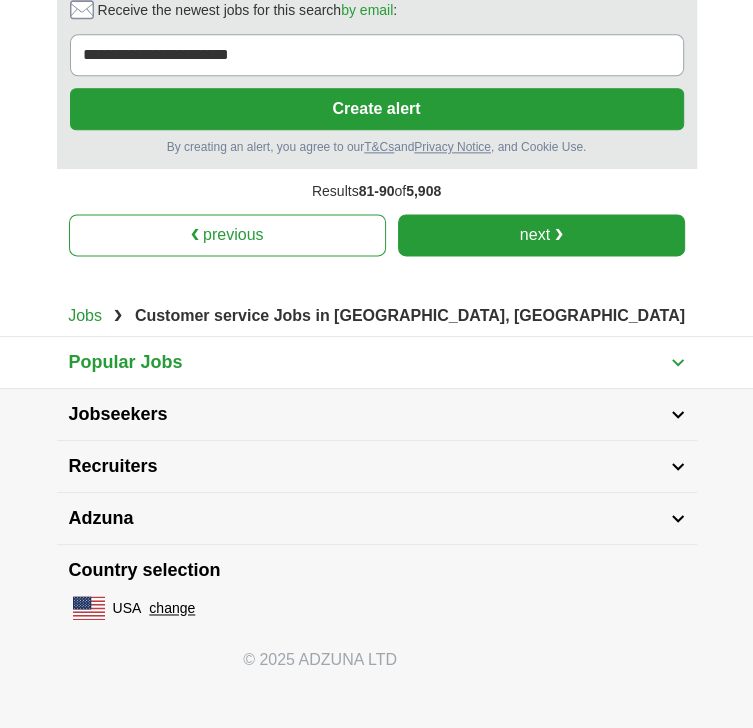 click on "next ❯" at bounding box center (541, 235) 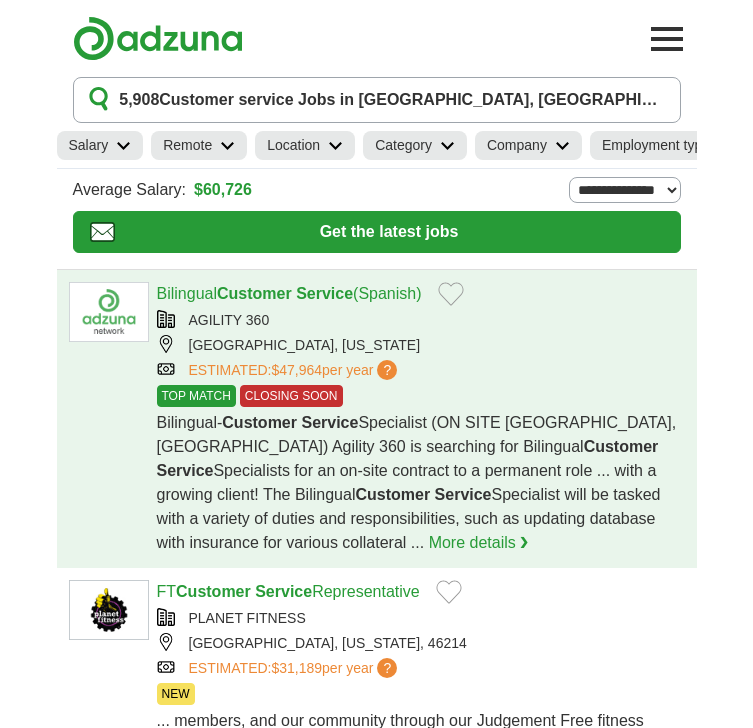 scroll, scrollTop: 0, scrollLeft: 0, axis: both 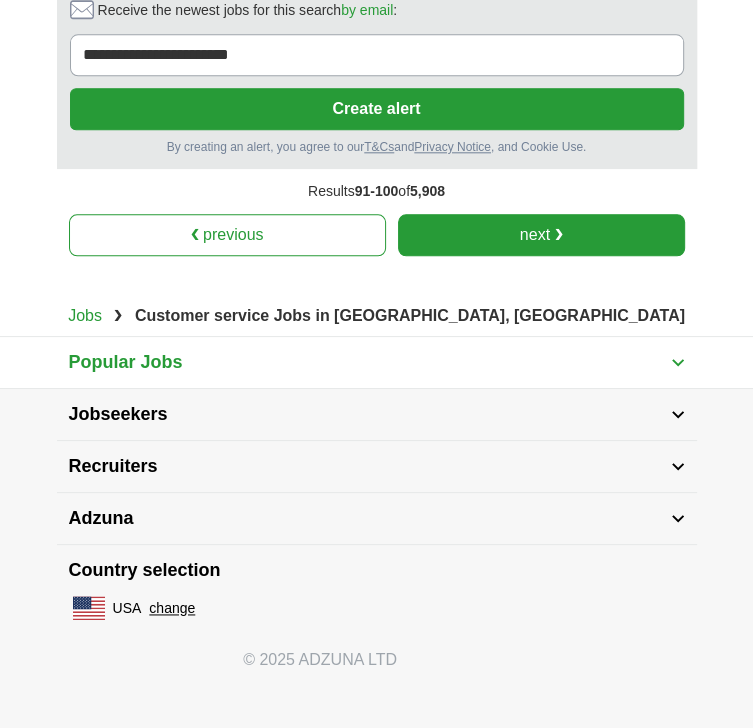 click on "next ❯" at bounding box center (541, 235) 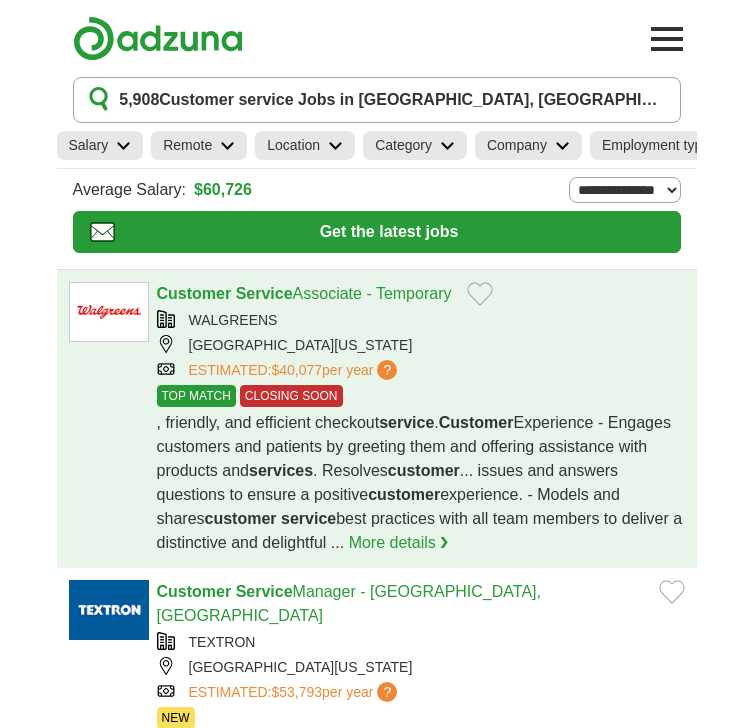 scroll, scrollTop: 0, scrollLeft: 0, axis: both 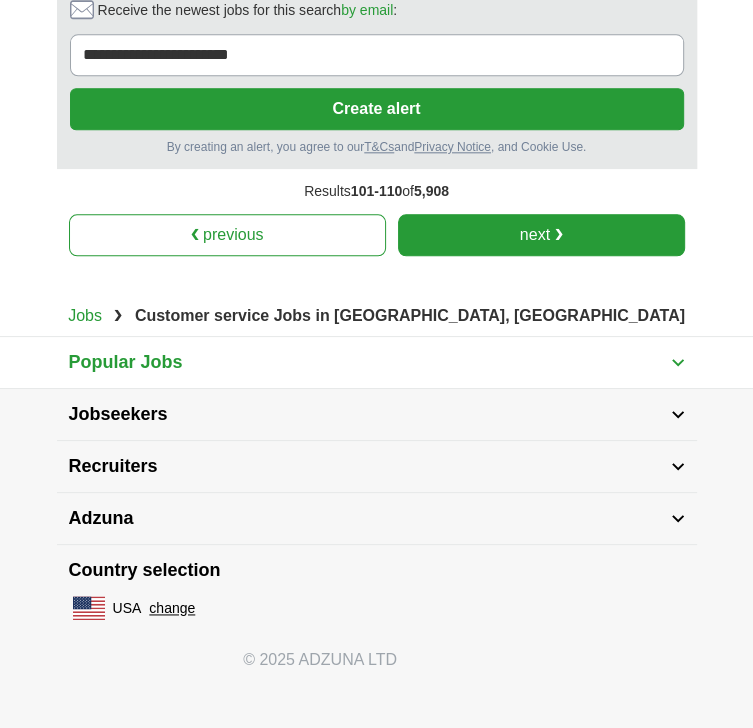 click on "next ❯" at bounding box center (541, 235) 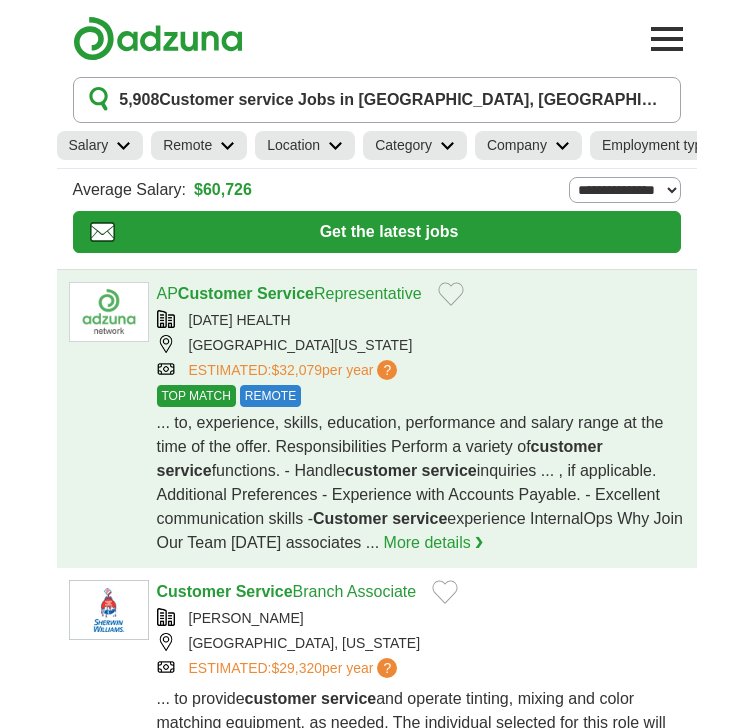 scroll, scrollTop: 0, scrollLeft: 0, axis: both 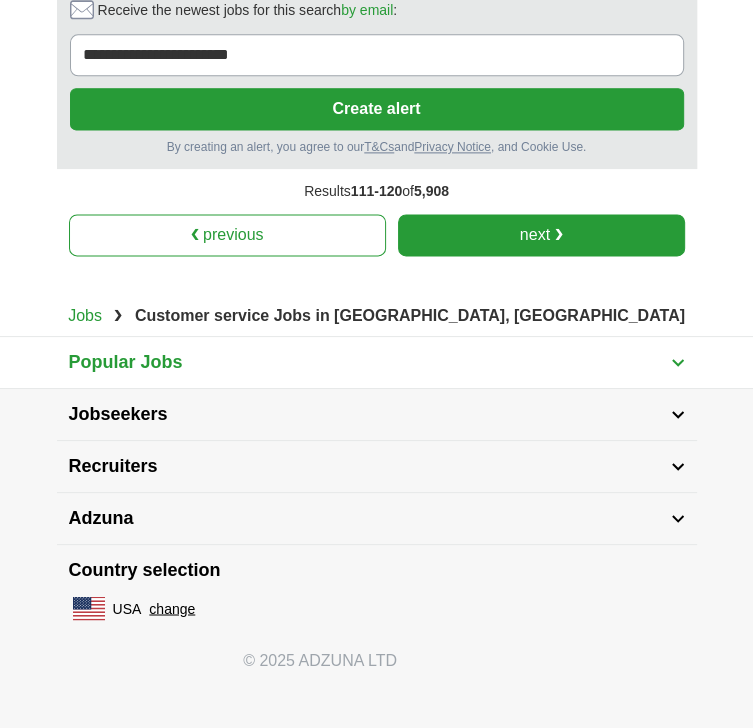click on "next ❯" at bounding box center [541, 235] 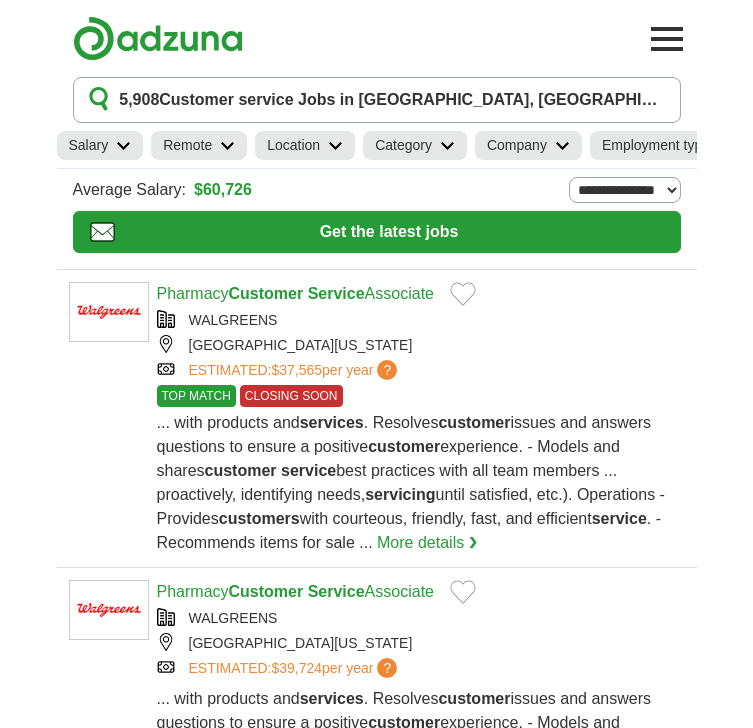 scroll, scrollTop: 0, scrollLeft: 0, axis: both 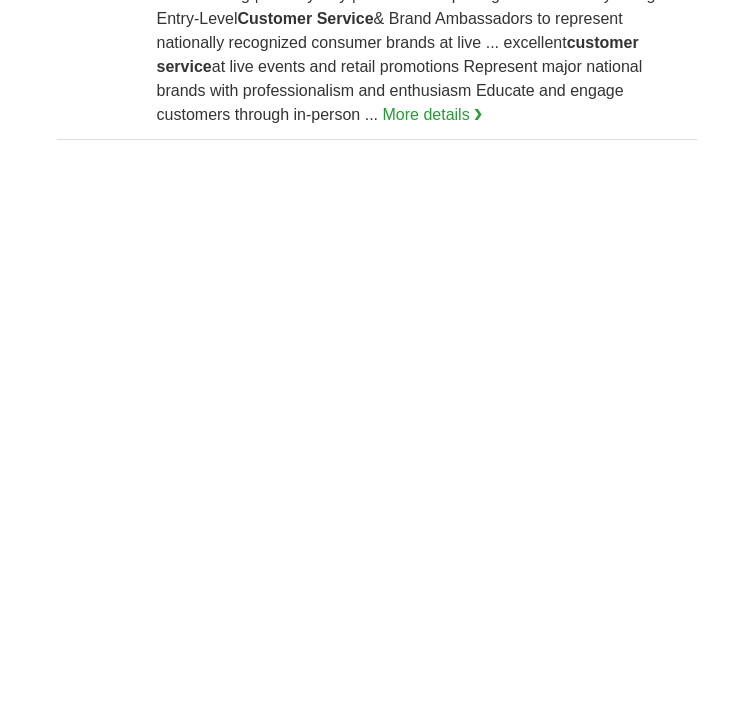 click on "MDWISE" at bounding box center (421, -608) 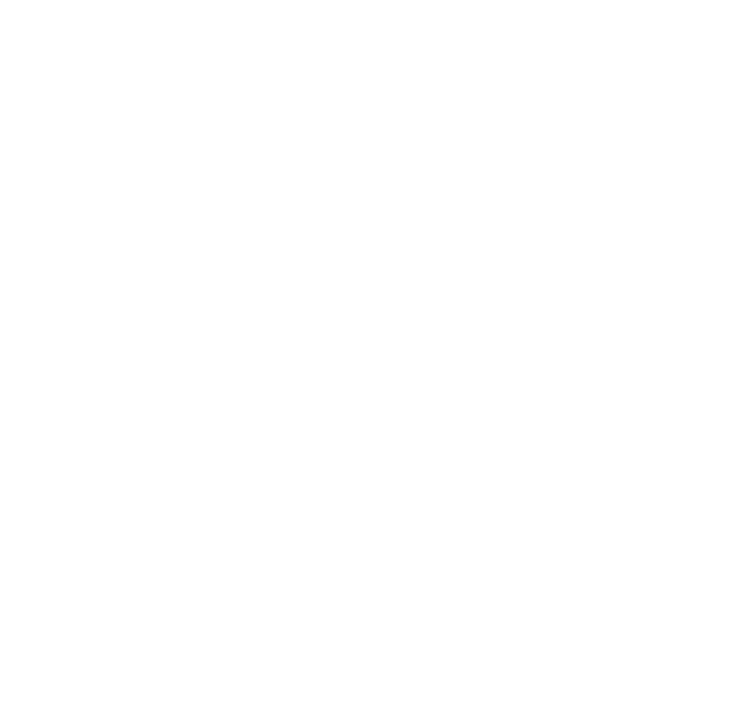 scroll, scrollTop: 3357, scrollLeft: 0, axis: vertical 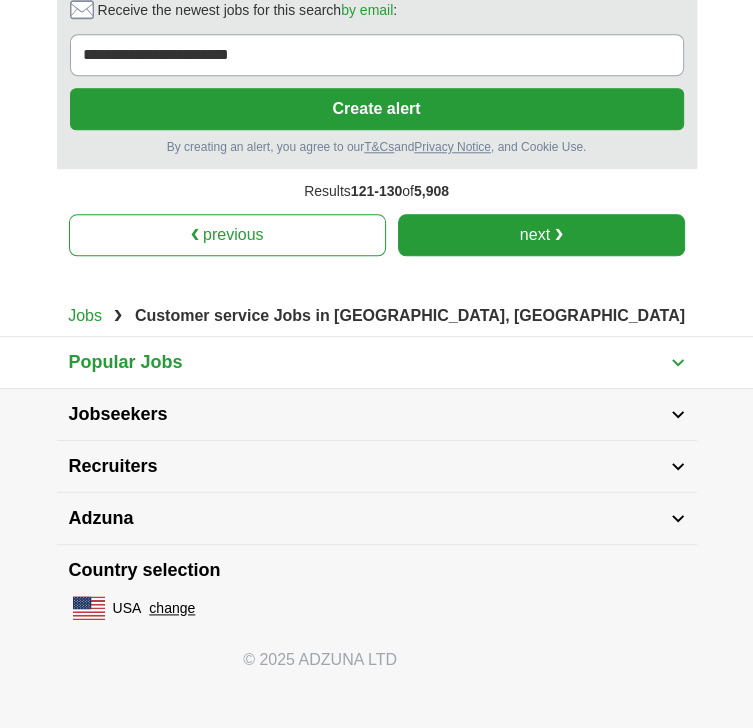 click on "next ❯" at bounding box center [541, 235] 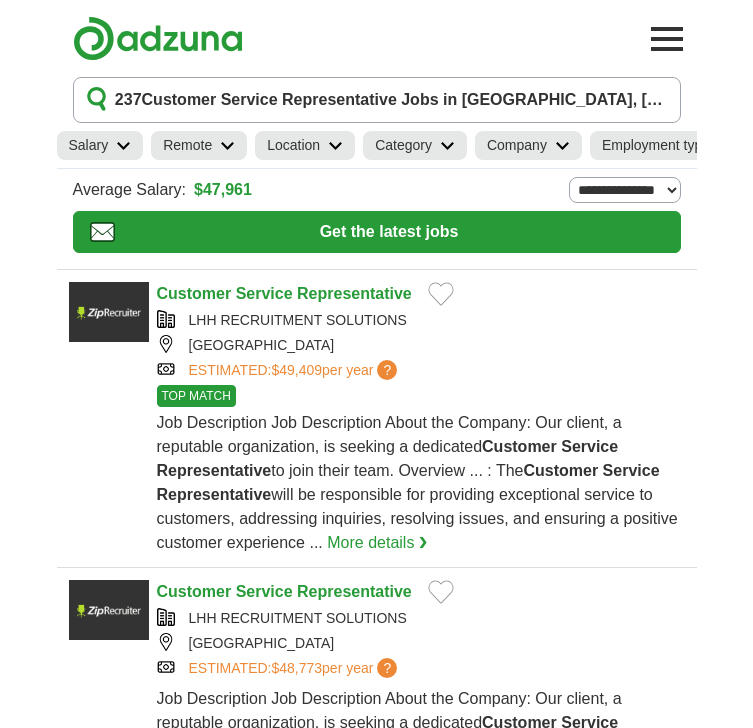 scroll, scrollTop: 2146, scrollLeft: 0, axis: vertical 